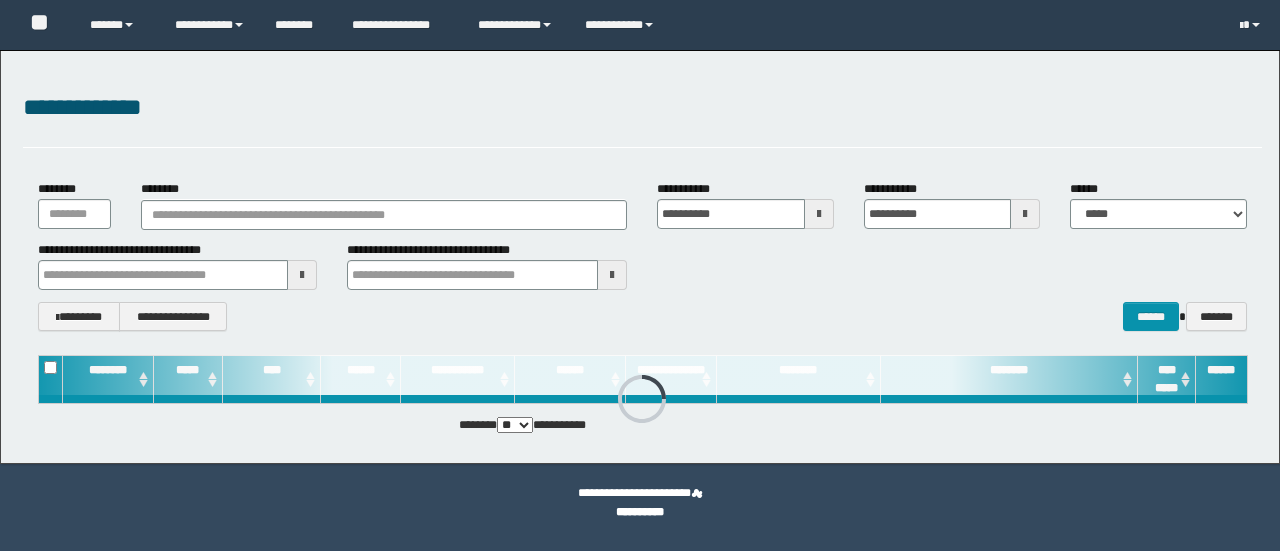 scroll, scrollTop: 0, scrollLeft: 0, axis: both 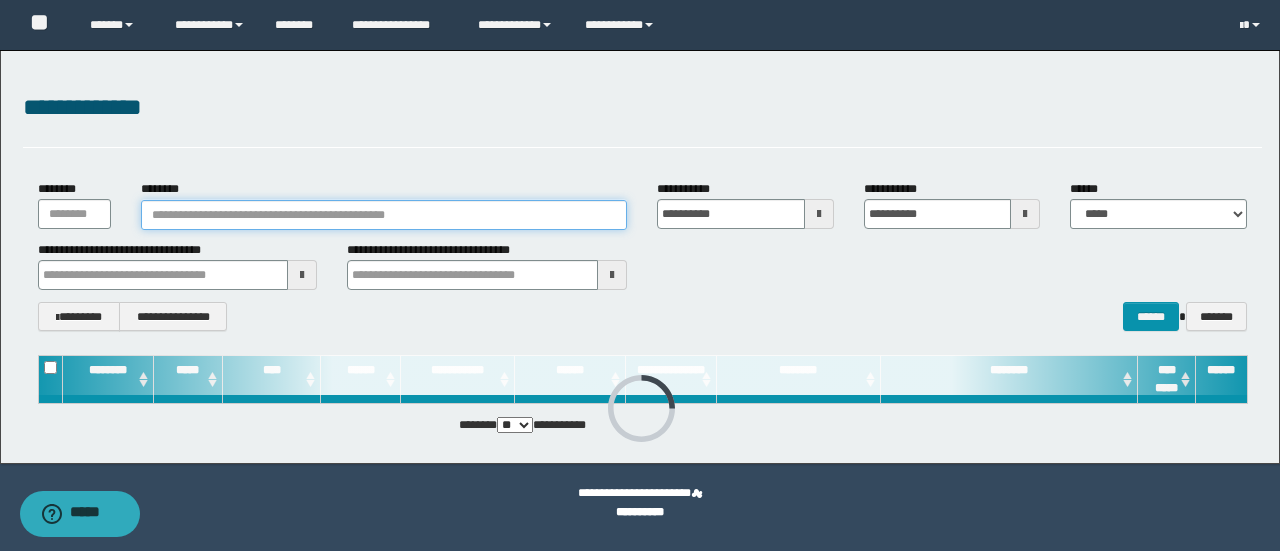 click on "********" at bounding box center [384, 215] 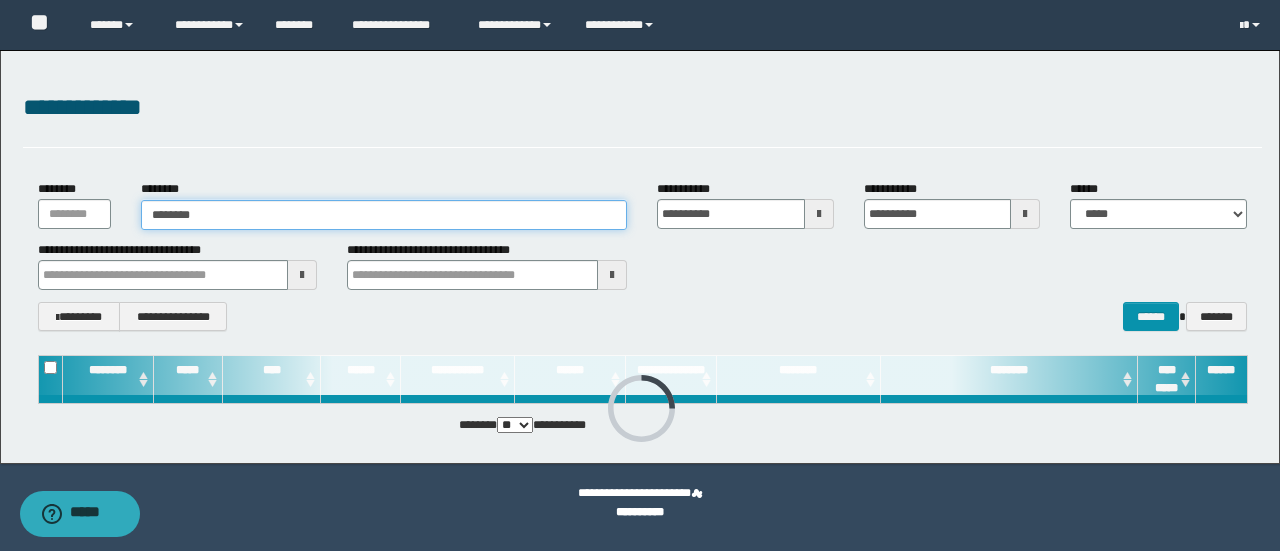 type on "********" 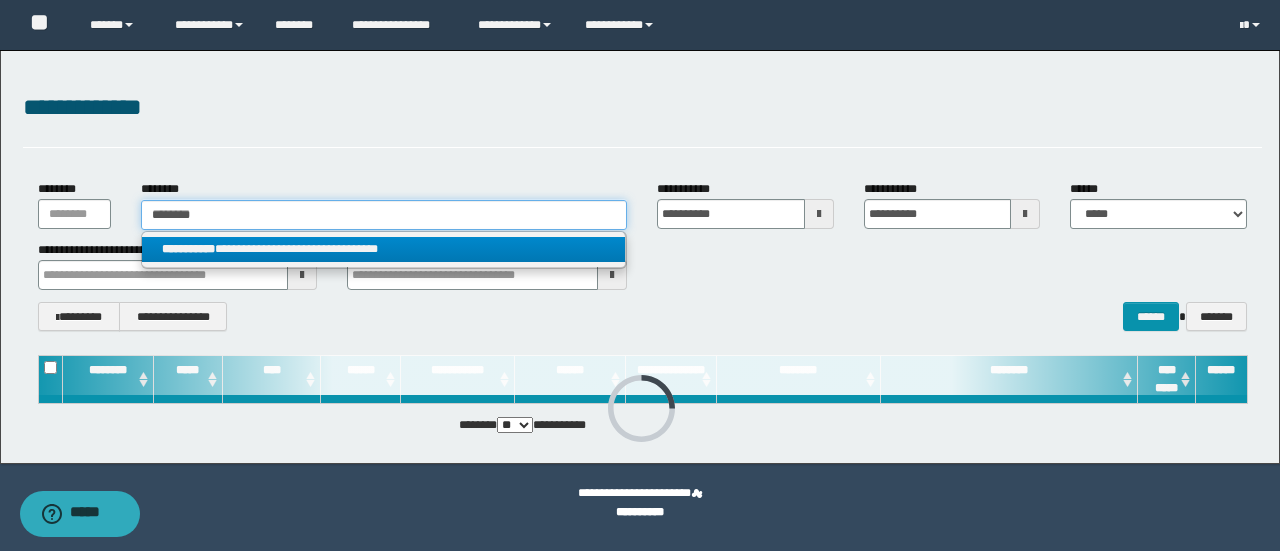 type on "********" 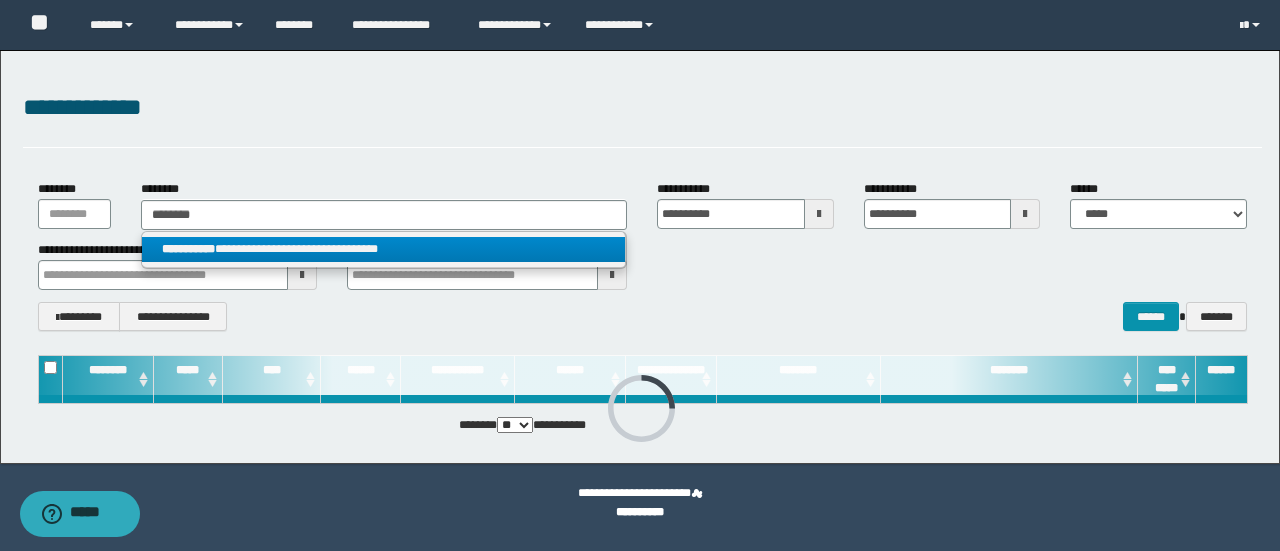 click on "**********" at bounding box center [384, 249] 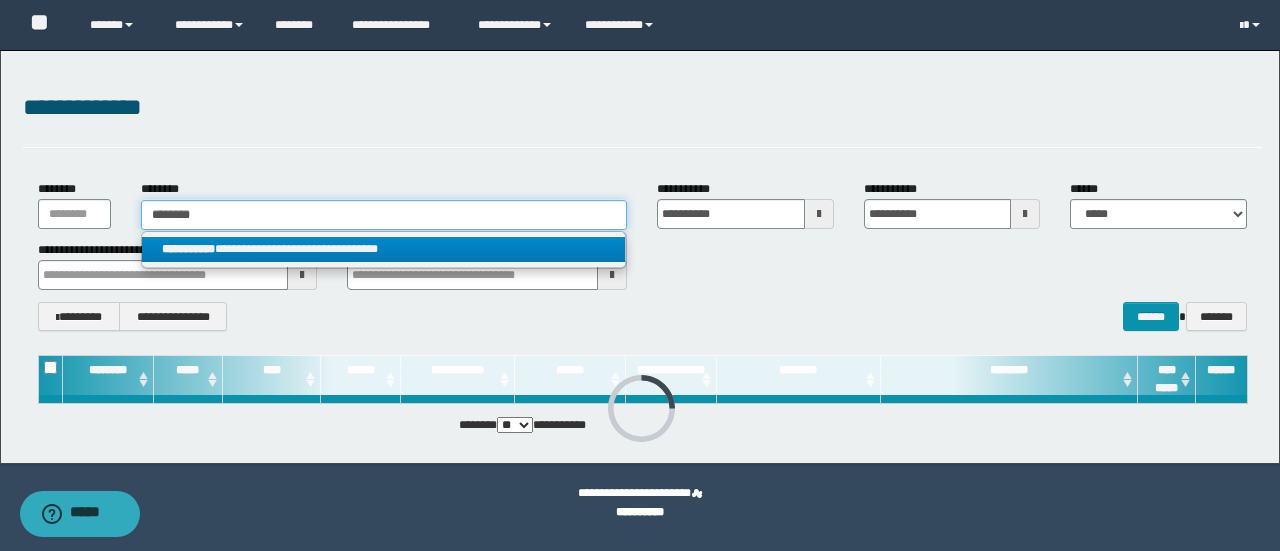 type 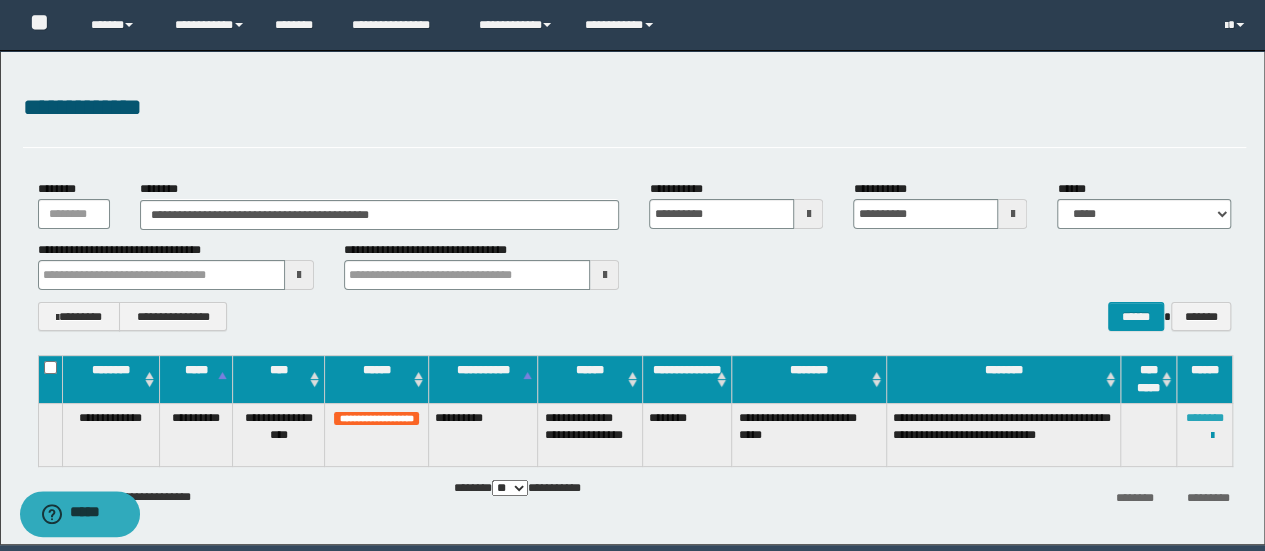 click on "********" at bounding box center (1205, 418) 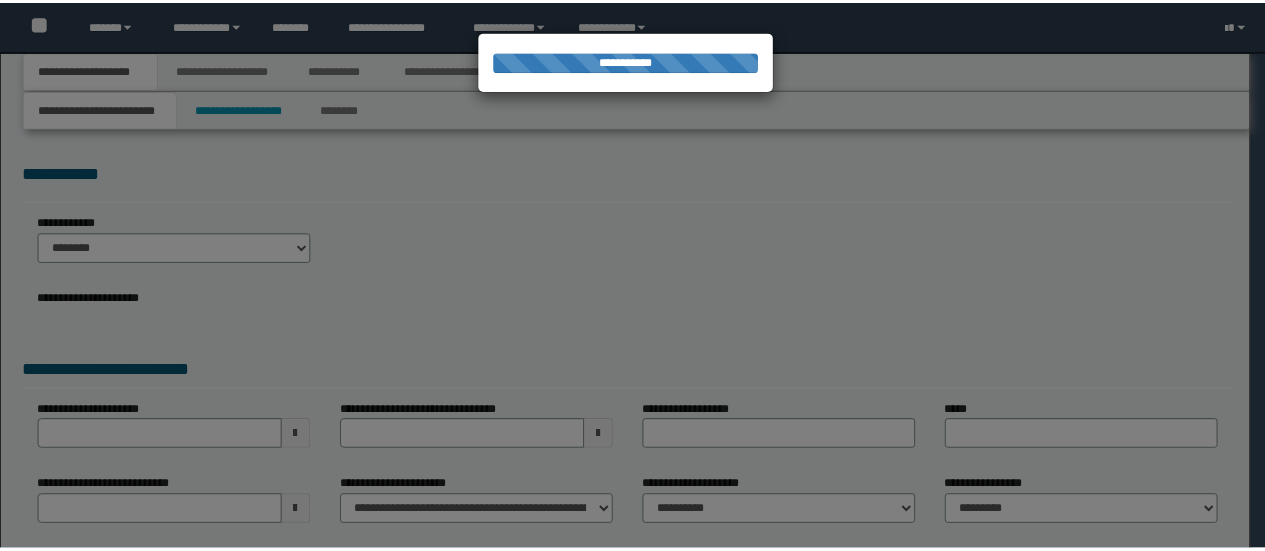 scroll, scrollTop: 0, scrollLeft: 0, axis: both 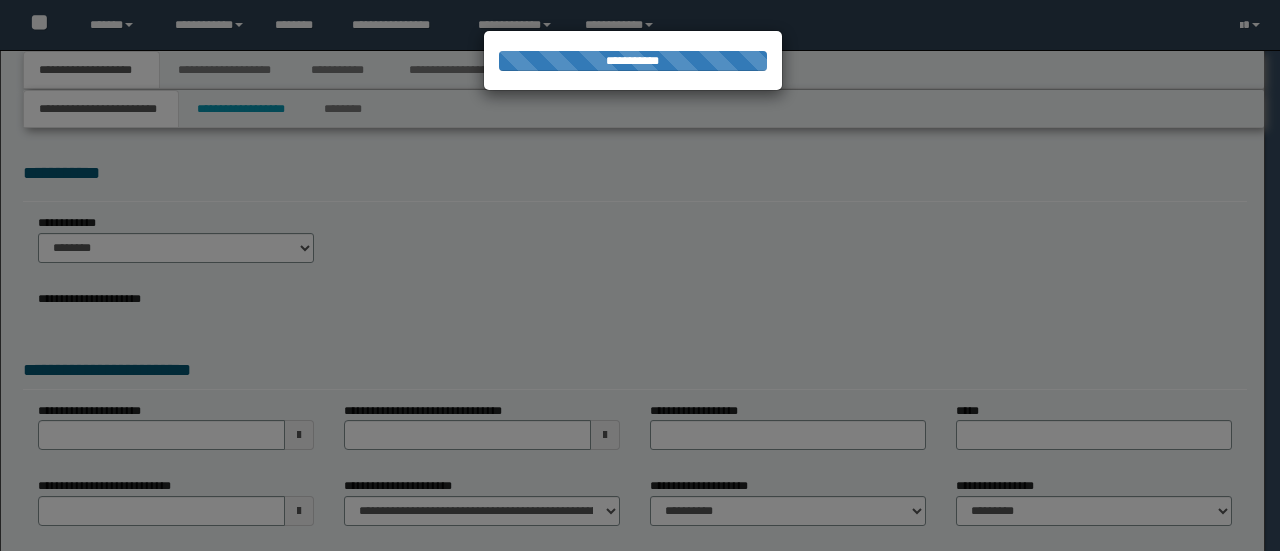 select on "**" 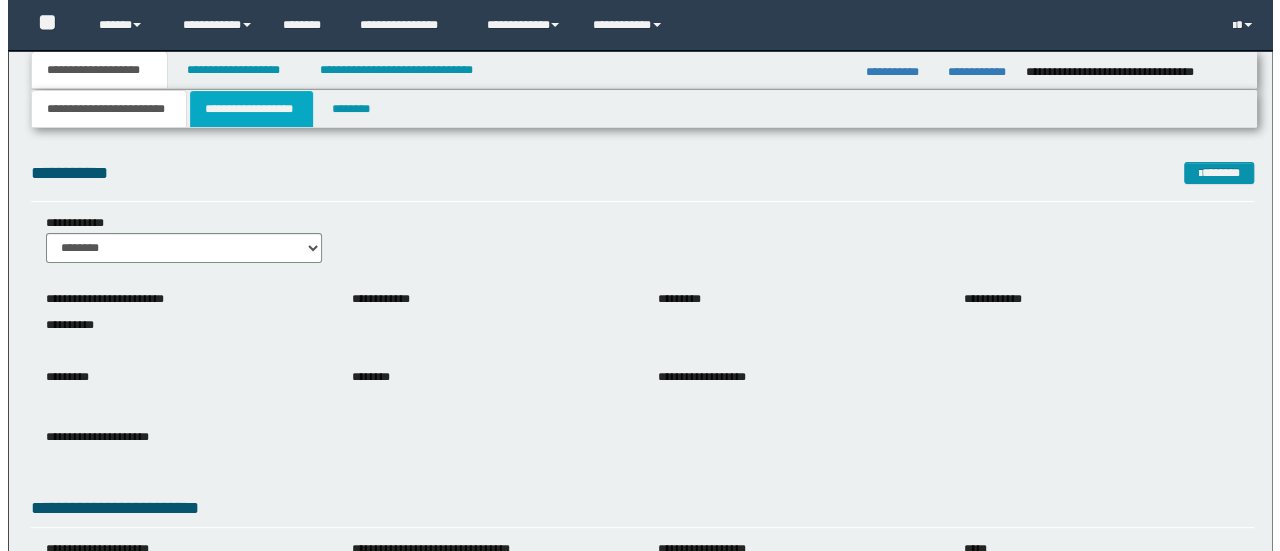 scroll, scrollTop: 0, scrollLeft: 0, axis: both 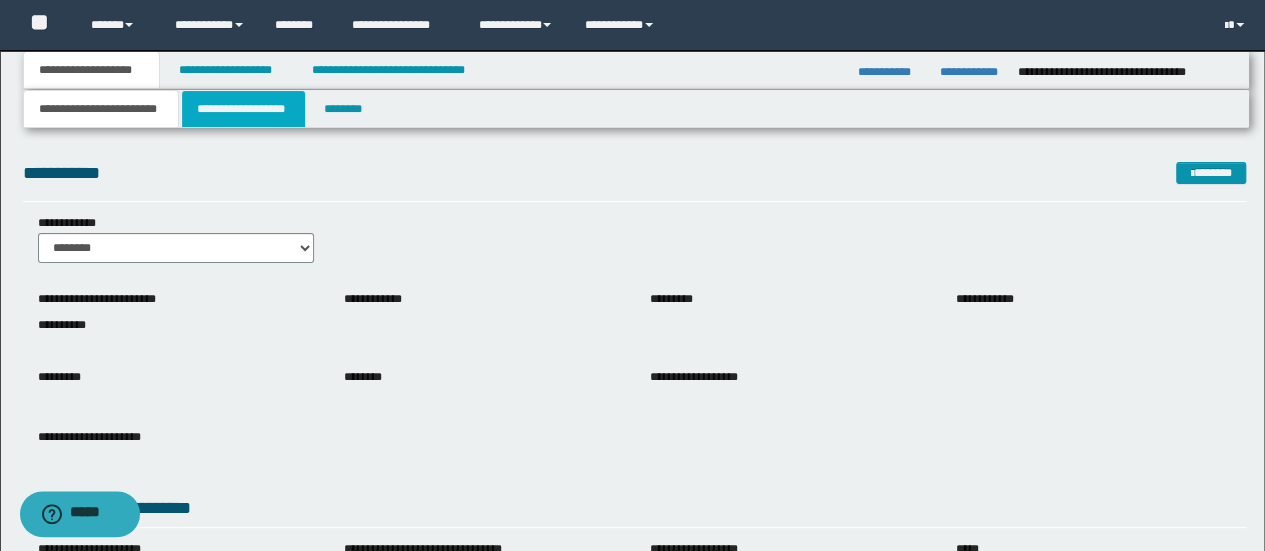 click on "**********" at bounding box center [243, 109] 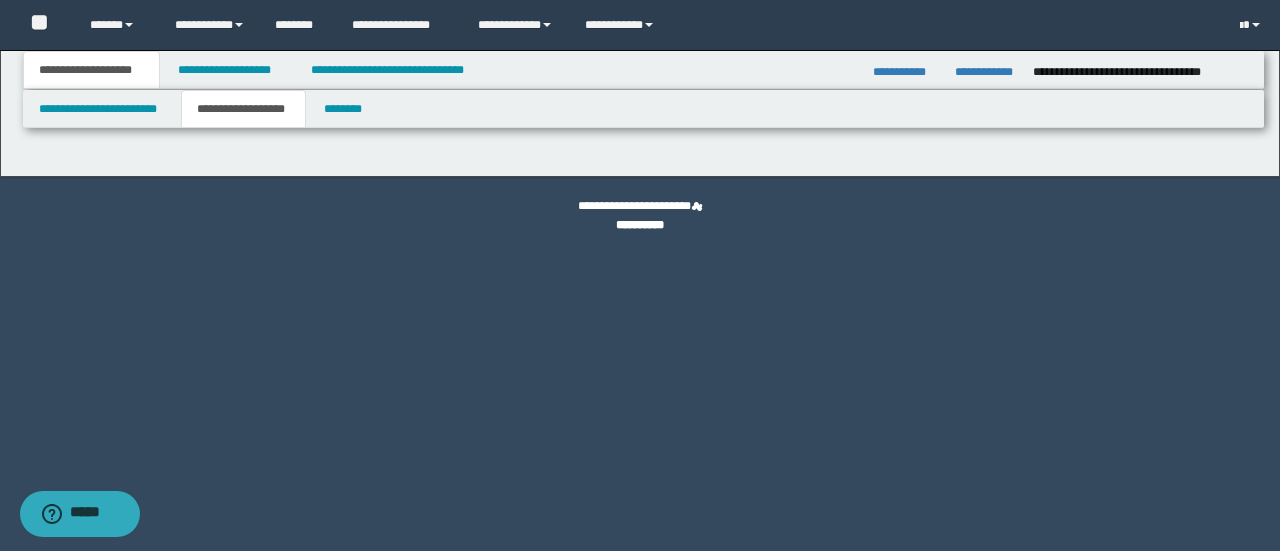 type on "********" 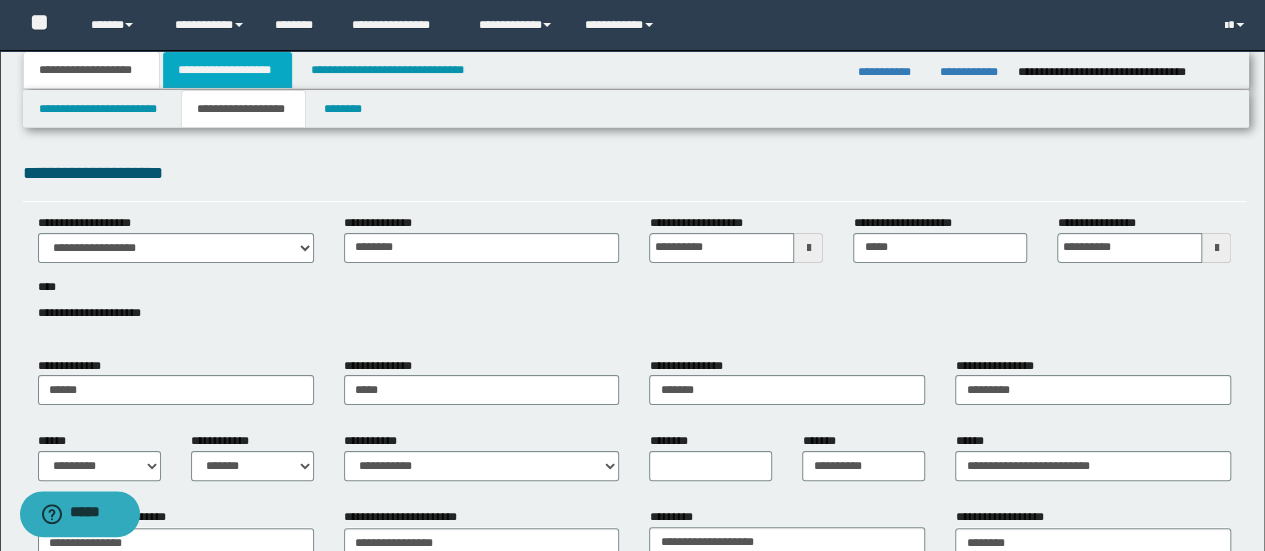 click on "**********" at bounding box center (227, 70) 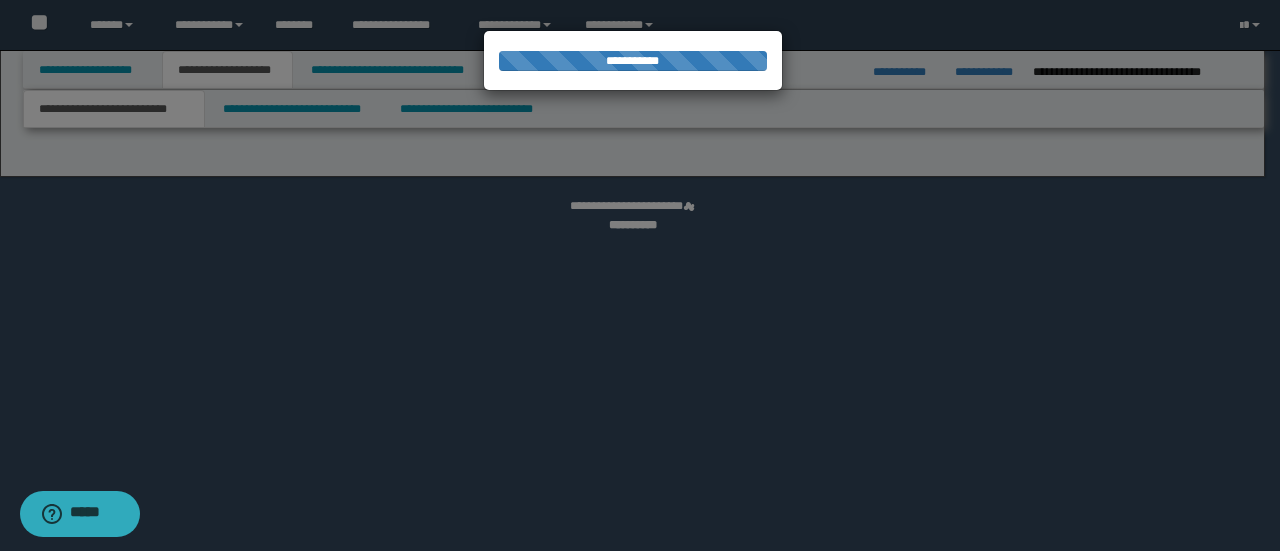 select on "*" 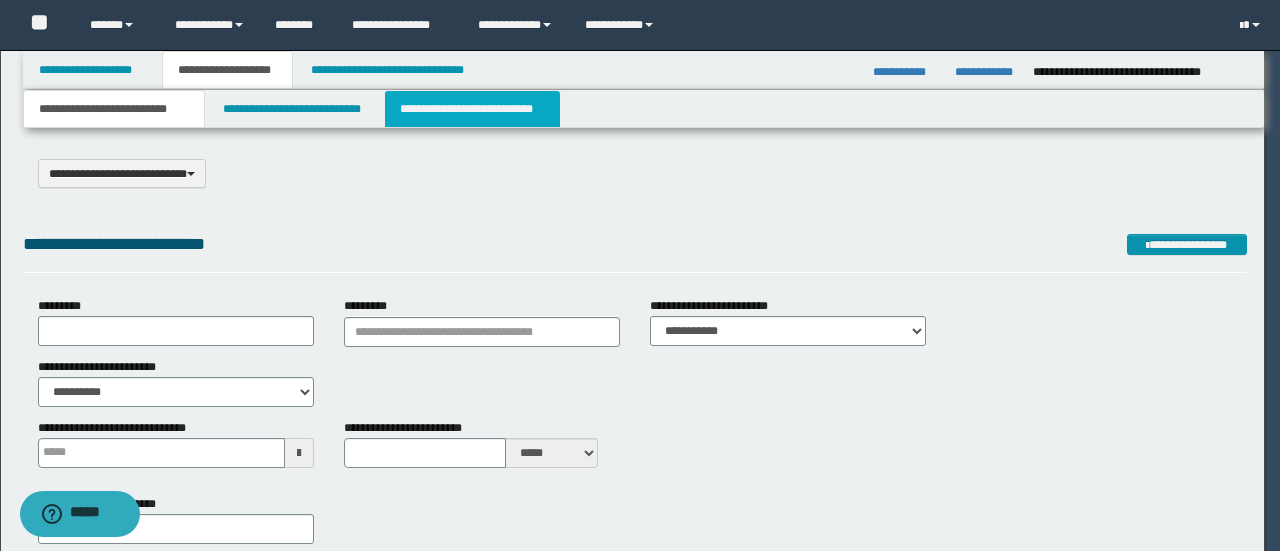 scroll, scrollTop: 0, scrollLeft: 0, axis: both 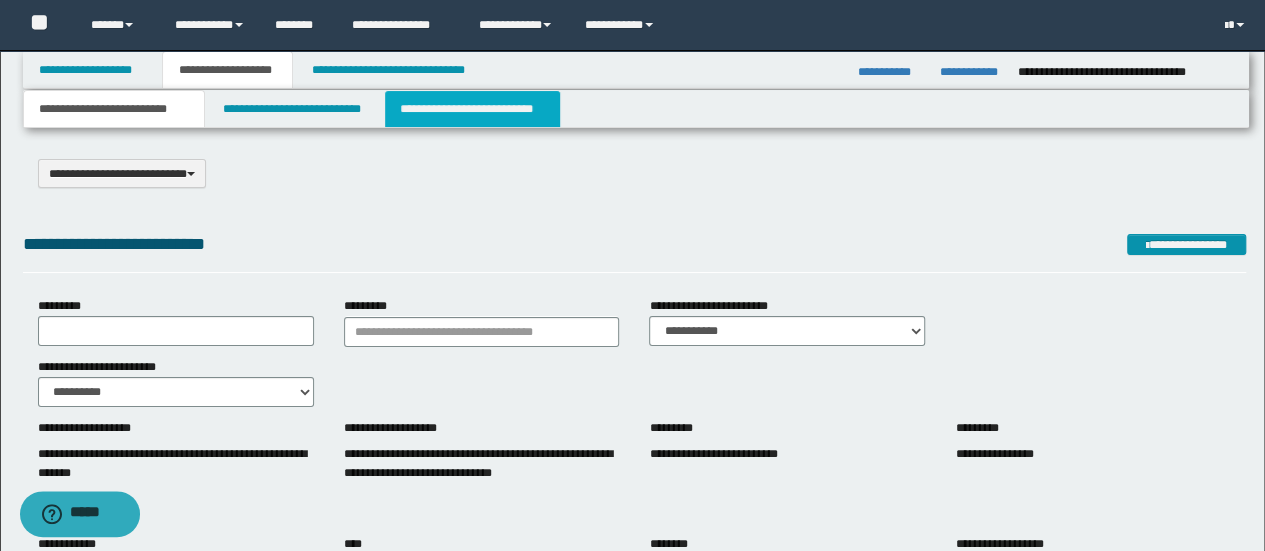 click on "**********" at bounding box center [472, 109] 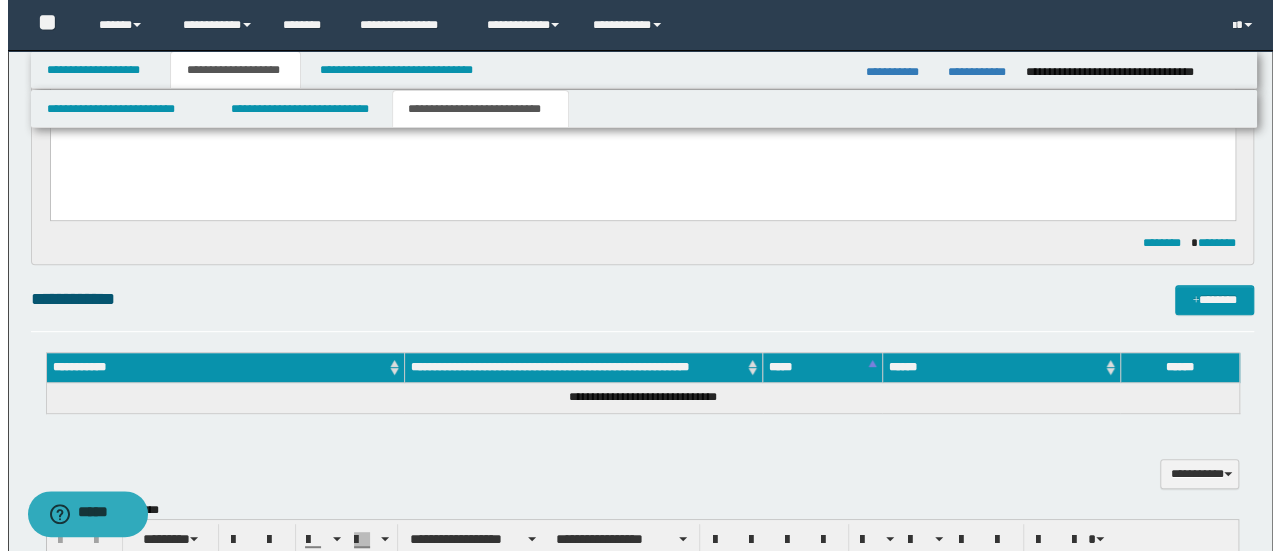 scroll, scrollTop: 266, scrollLeft: 0, axis: vertical 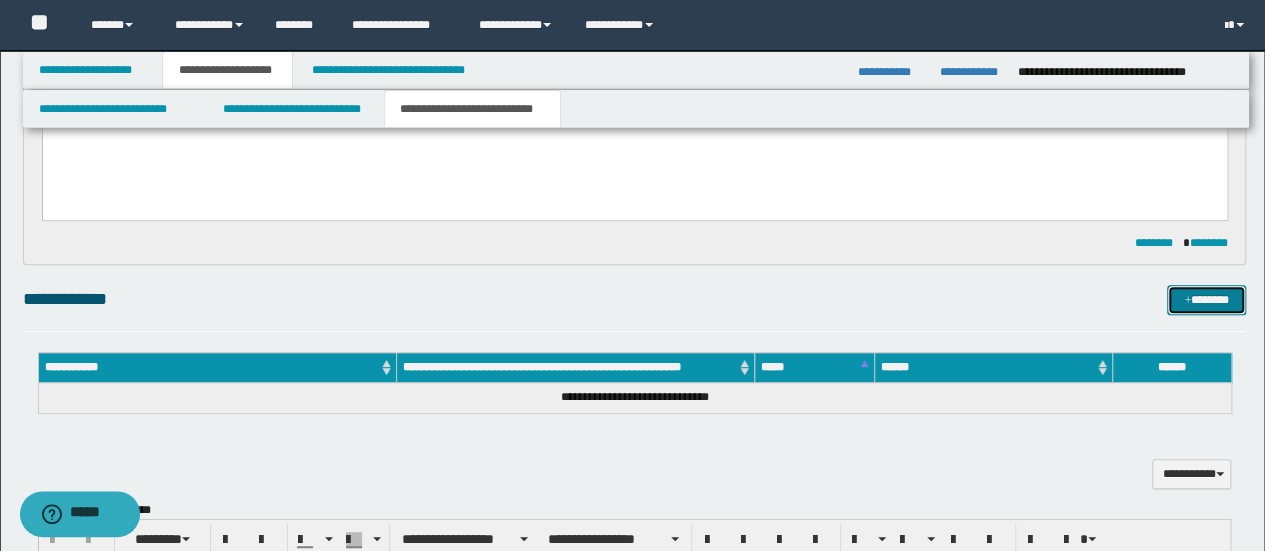 click on "*******" at bounding box center [1206, 299] 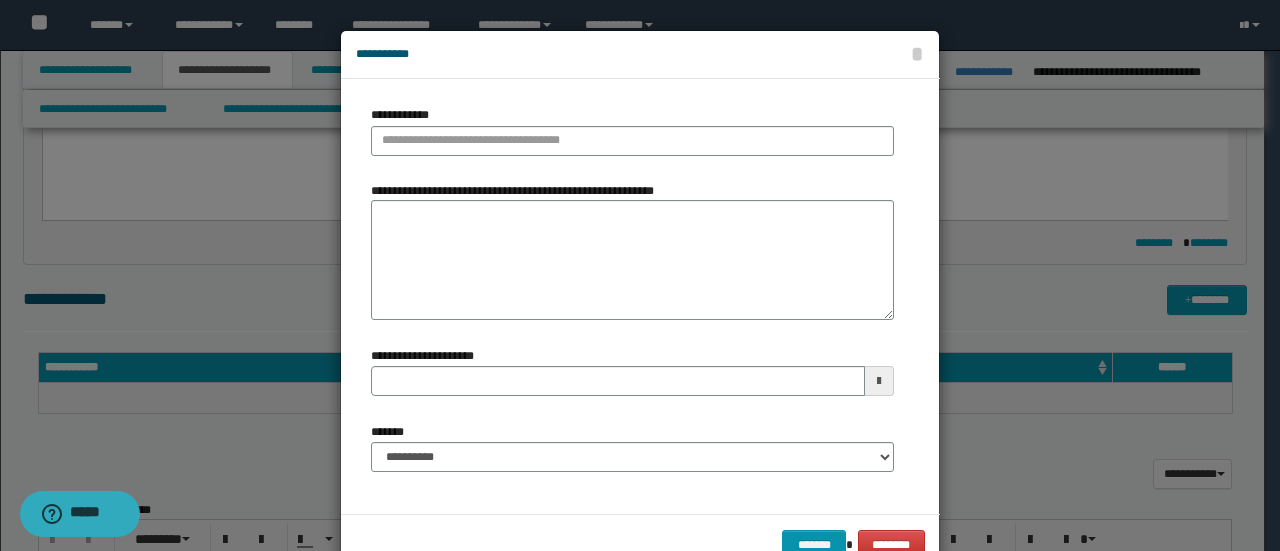 click on "**********" at bounding box center [632, 138] 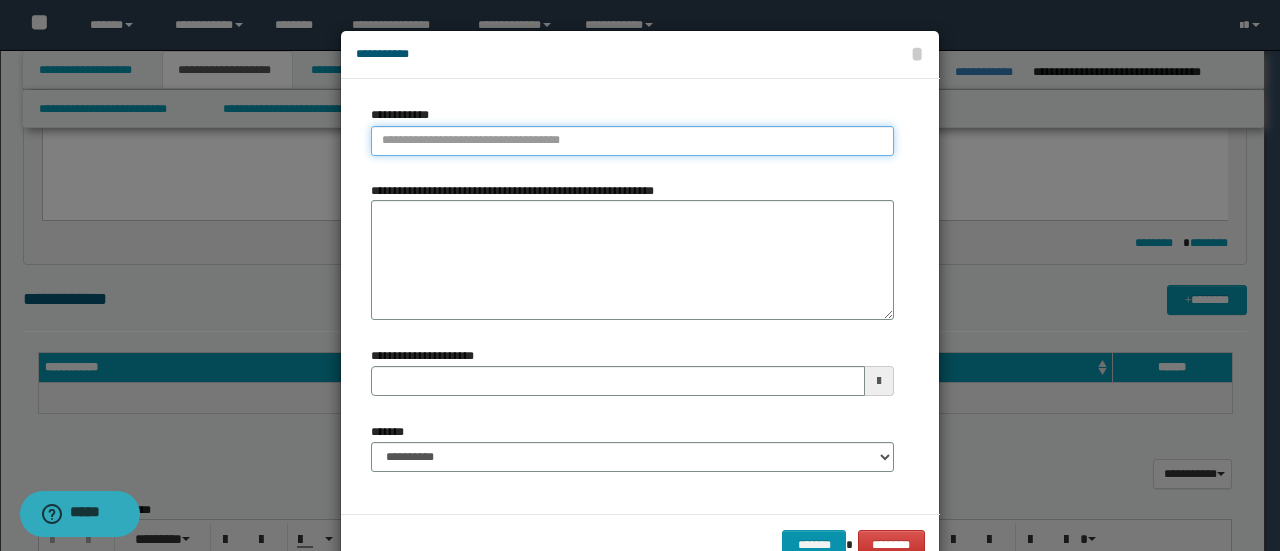 click on "**********" at bounding box center [632, 141] 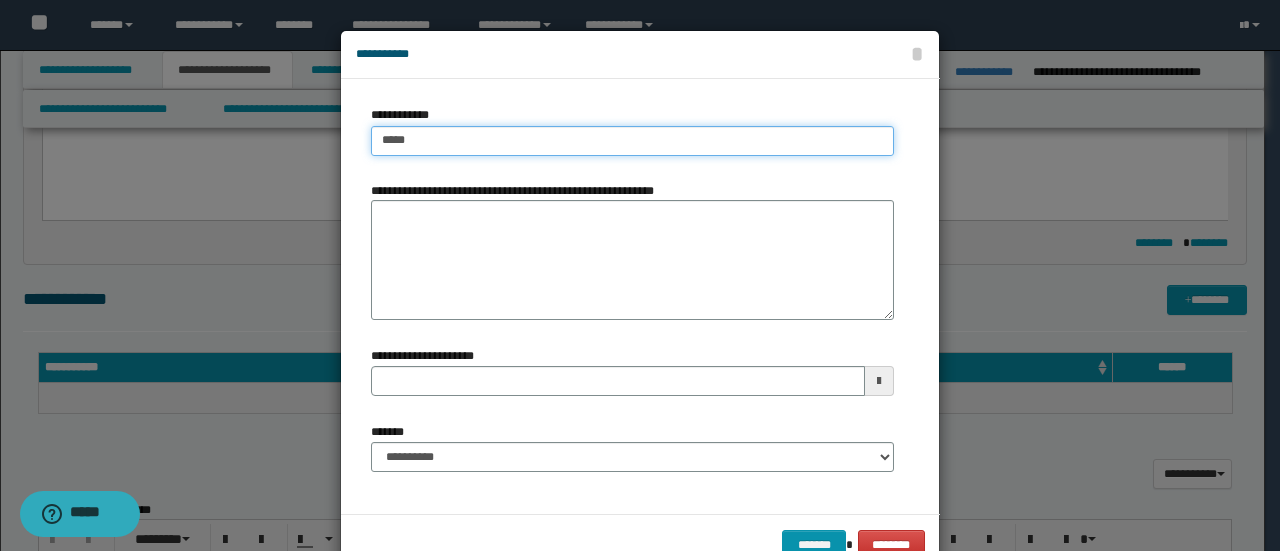 type on "****" 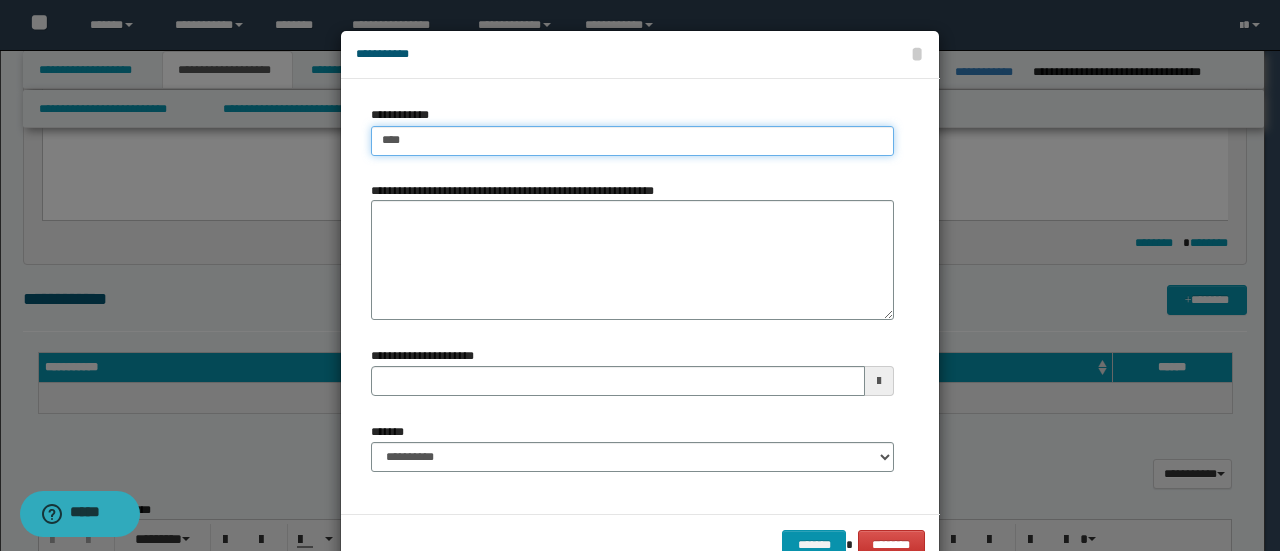 type on "****" 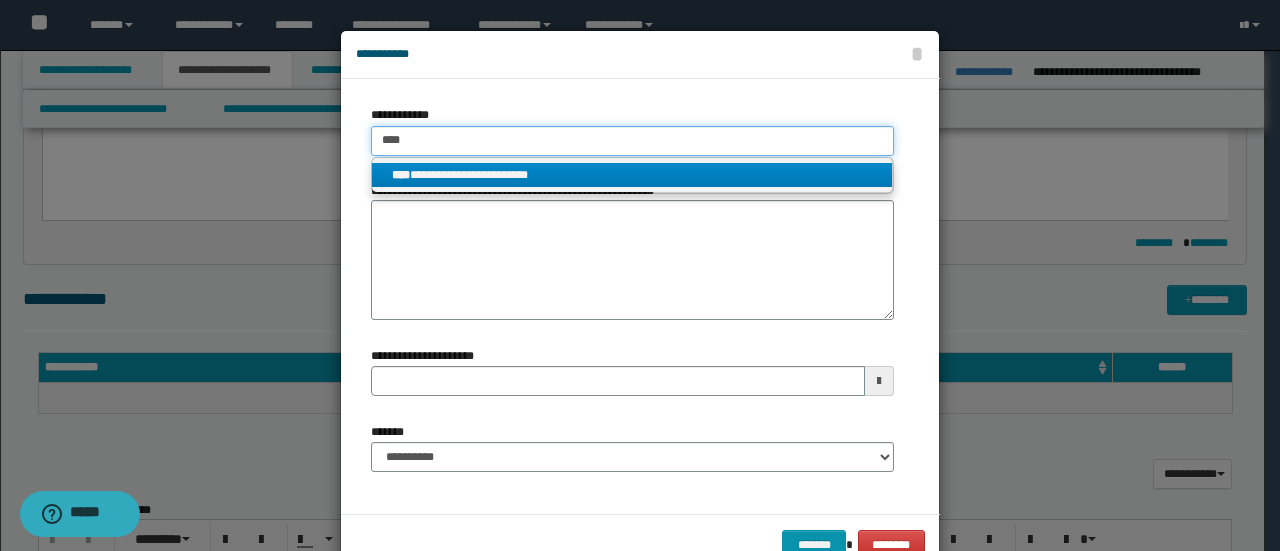 type on "****" 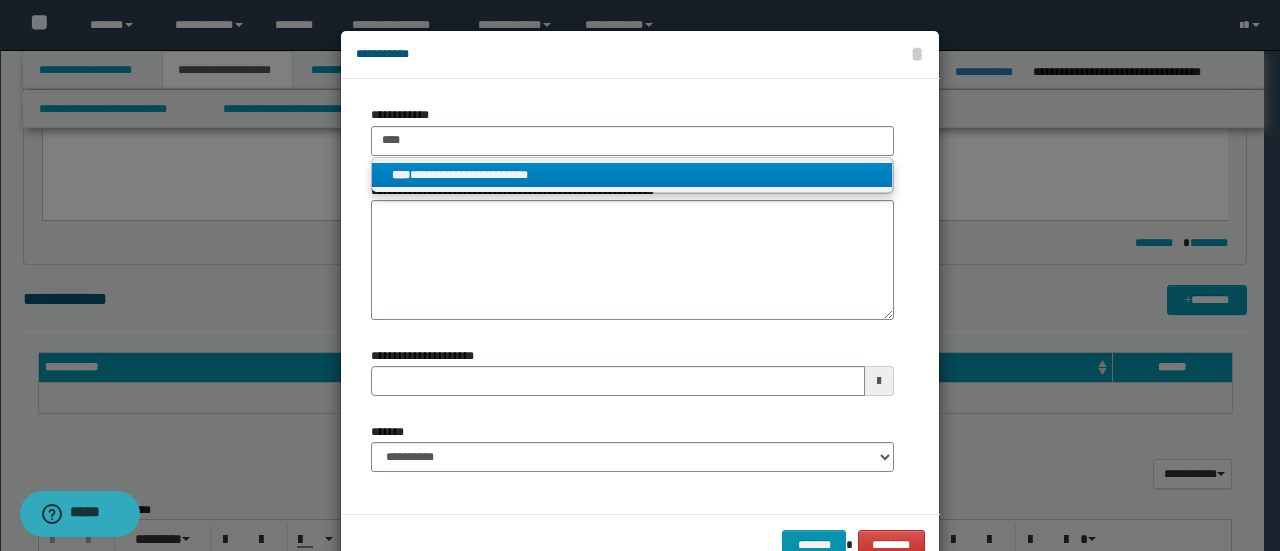click on "**********" at bounding box center [632, 175] 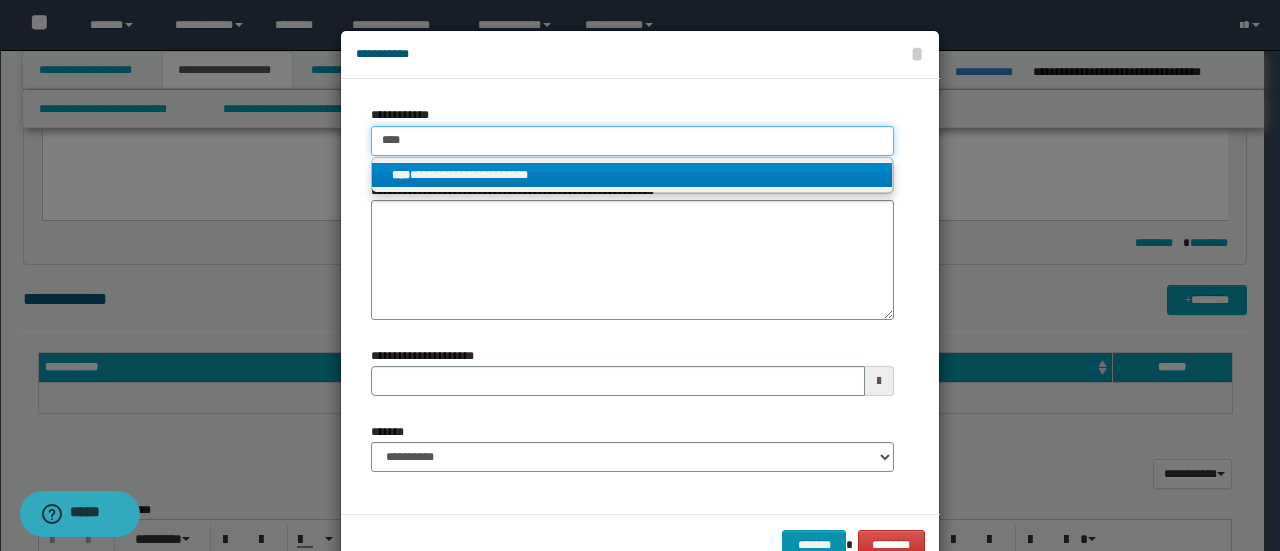 type 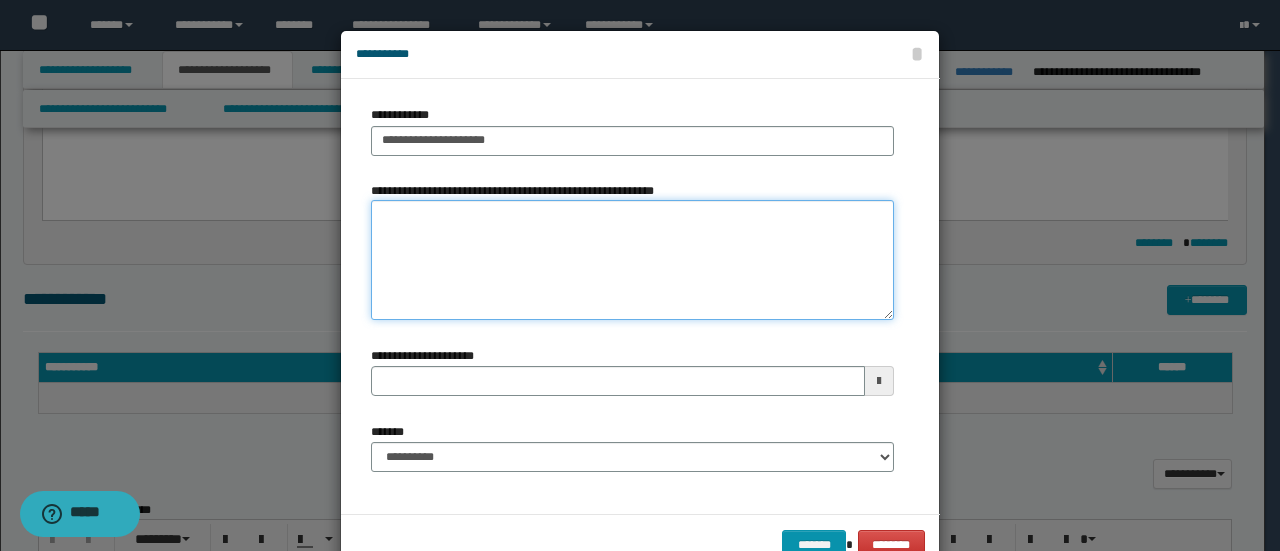 click on "**********" at bounding box center [632, 260] 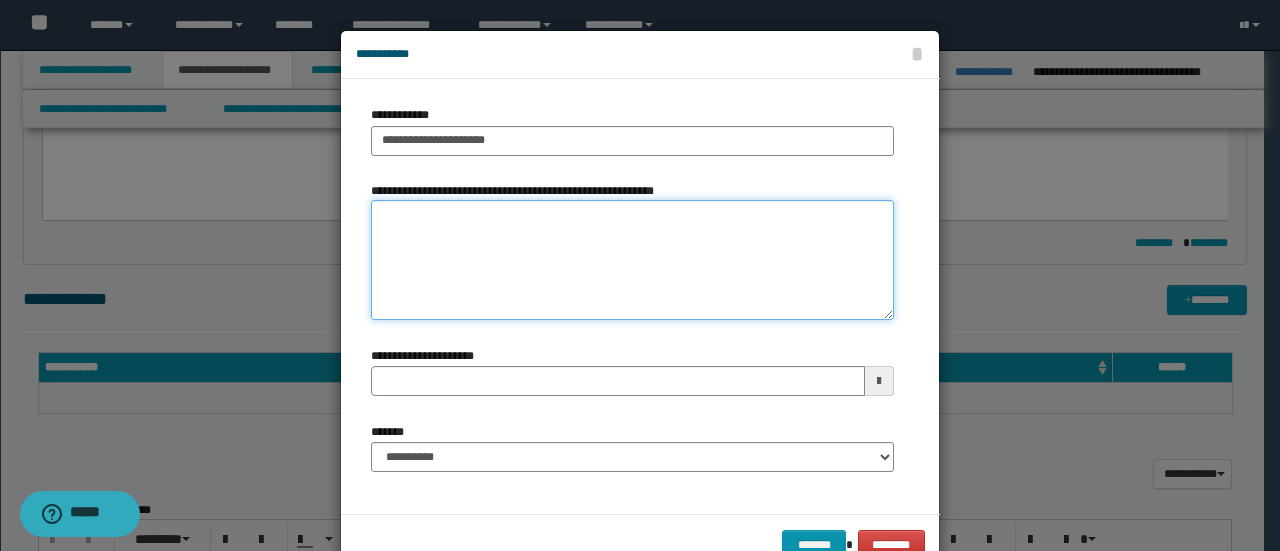 click on "**********" at bounding box center [632, 260] 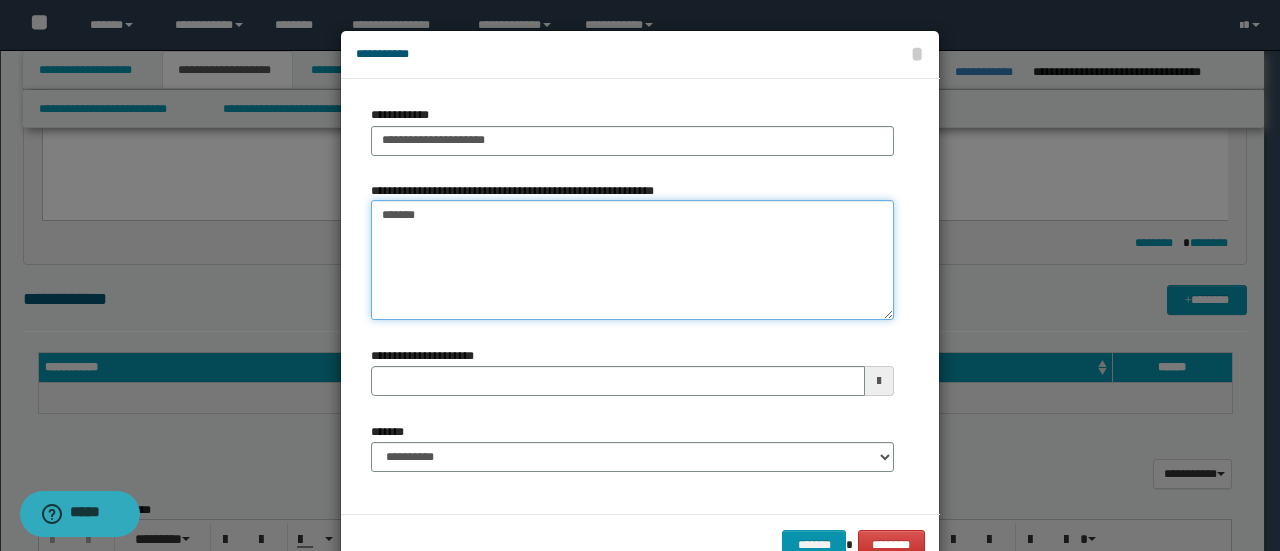 click on "*******" at bounding box center (632, 260) 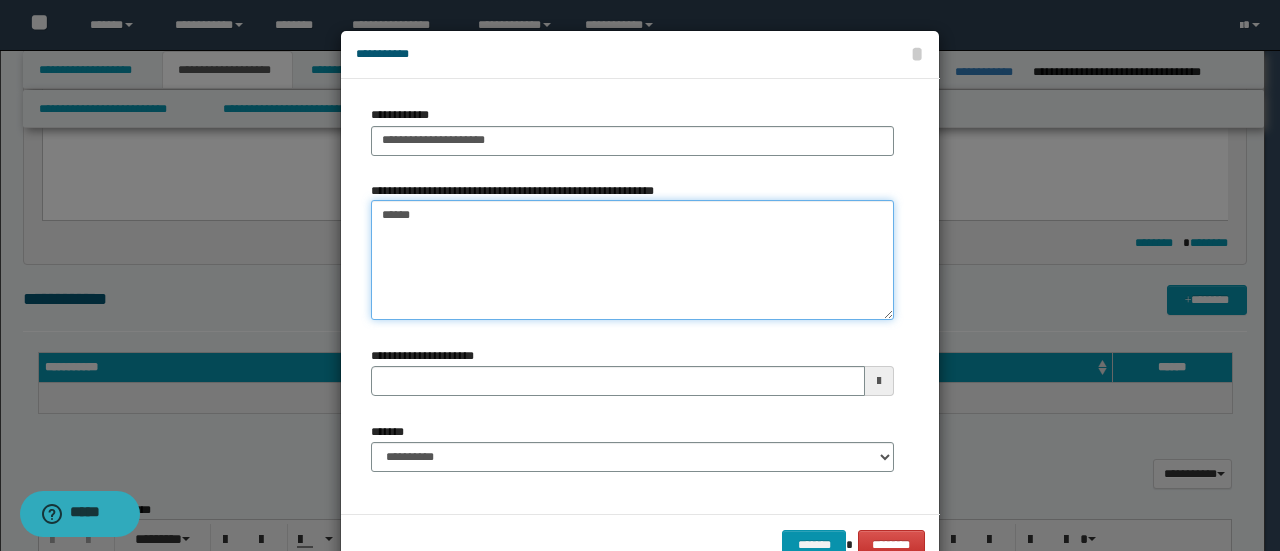 type on "*******" 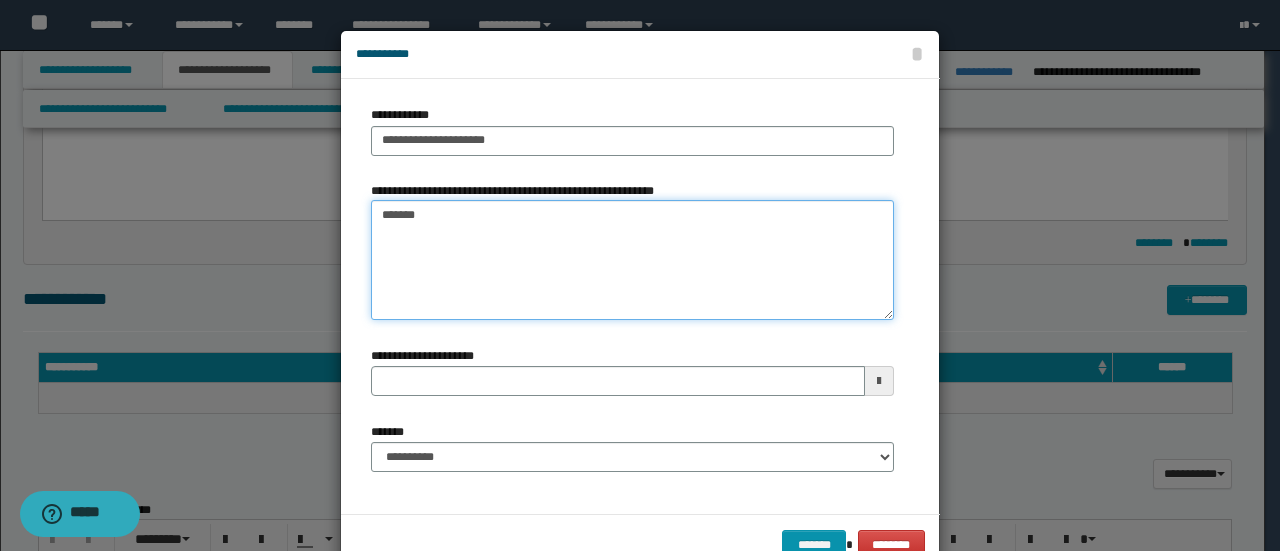 type 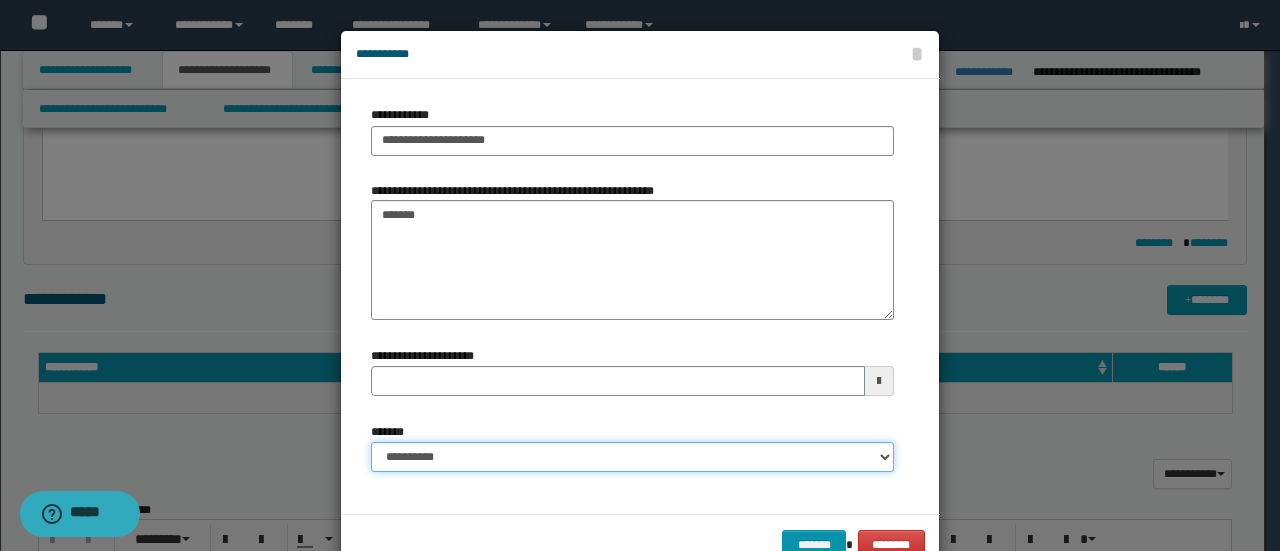 click on "**********" at bounding box center [632, 457] 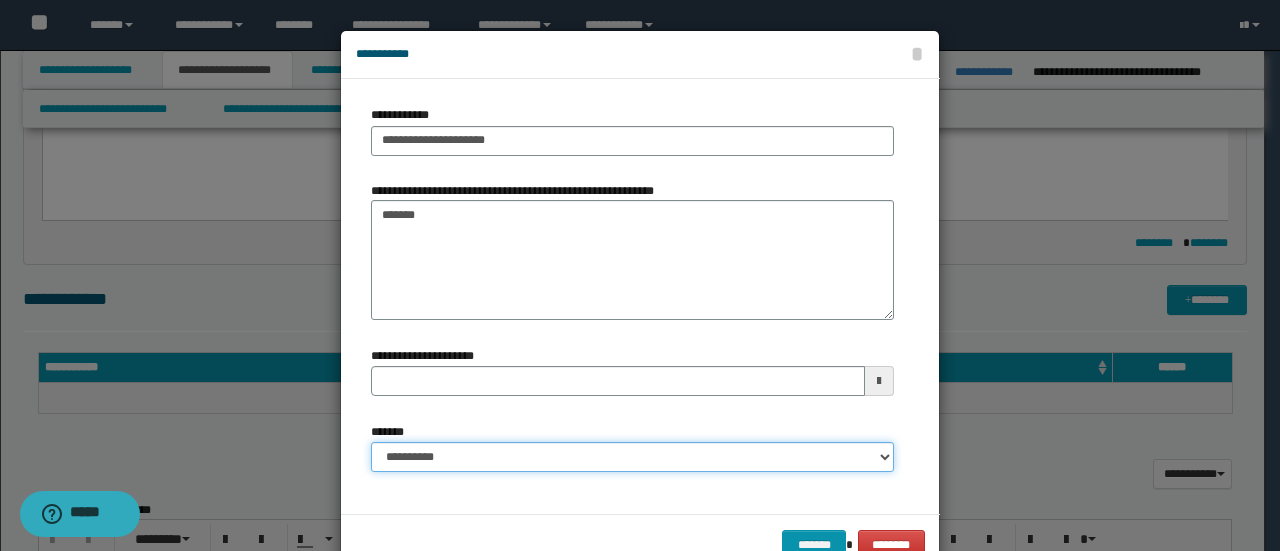 select on "*" 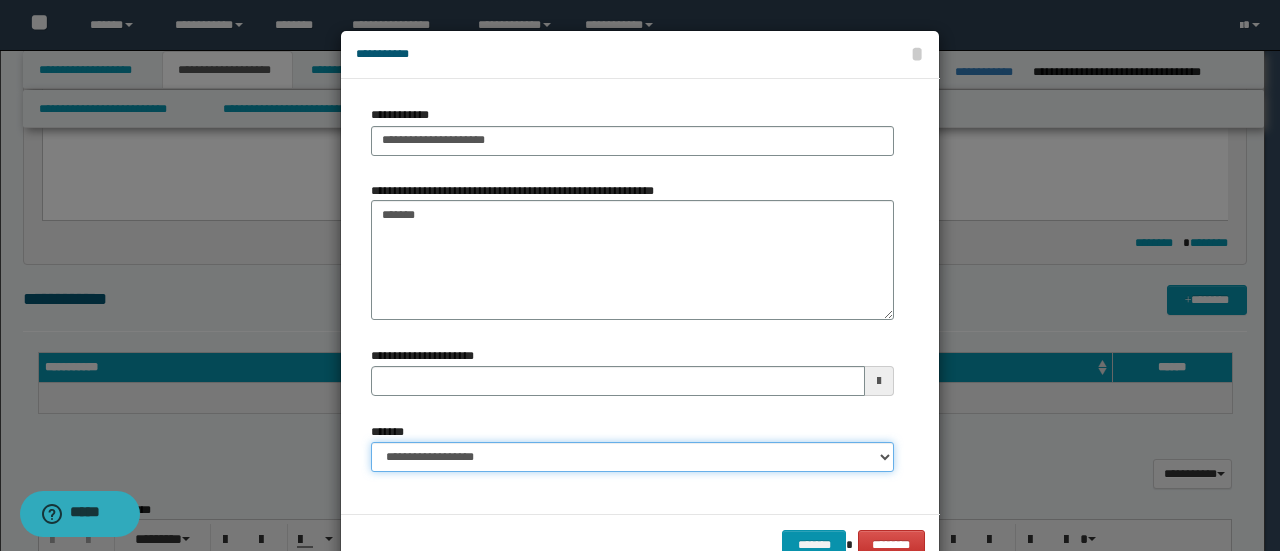 type 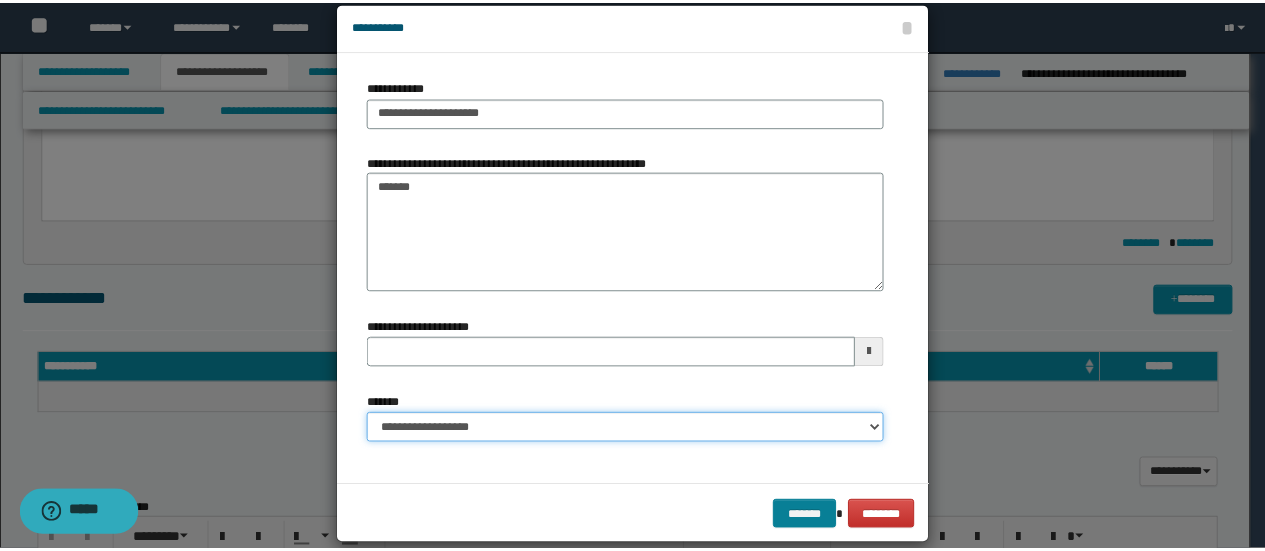 scroll, scrollTop: 52, scrollLeft: 0, axis: vertical 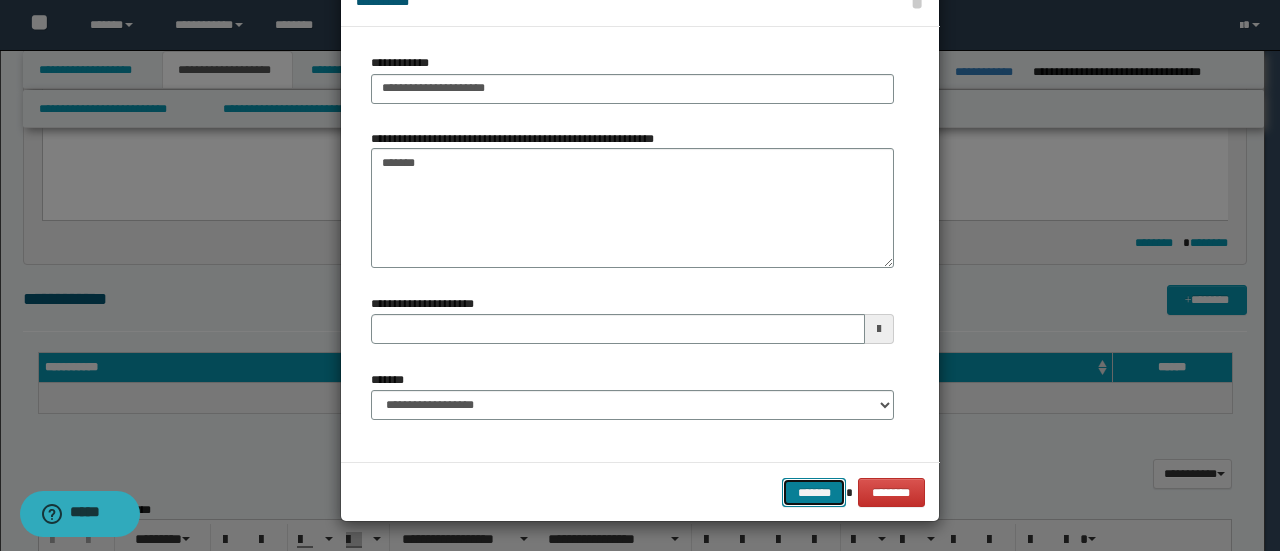 click on "*******" at bounding box center (814, 492) 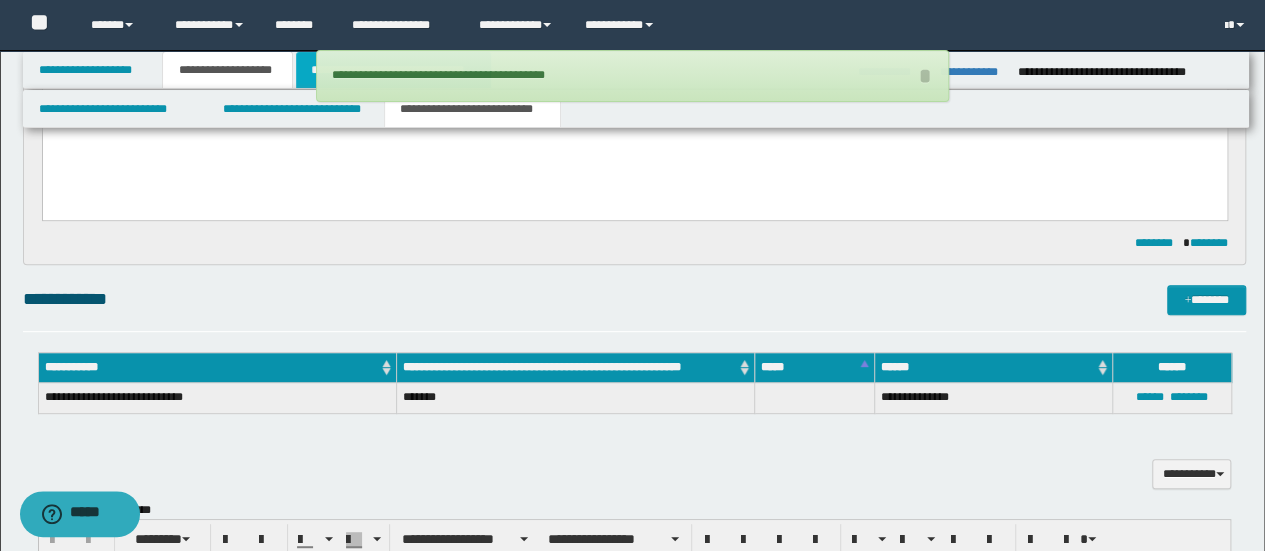 click on "**********" at bounding box center [393, 70] 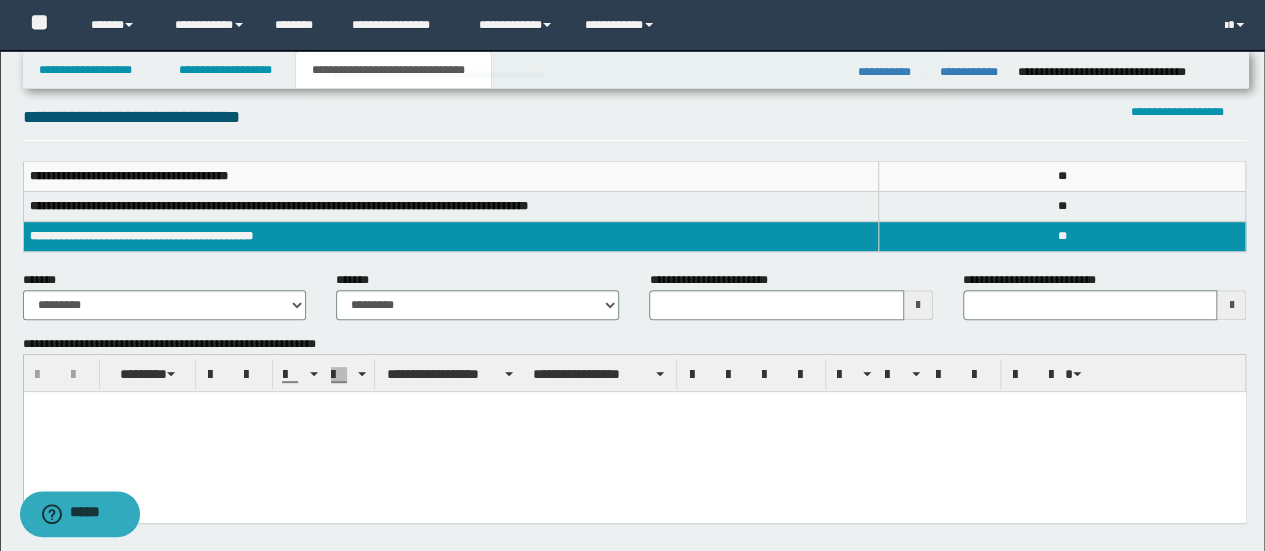 scroll, scrollTop: 266, scrollLeft: 0, axis: vertical 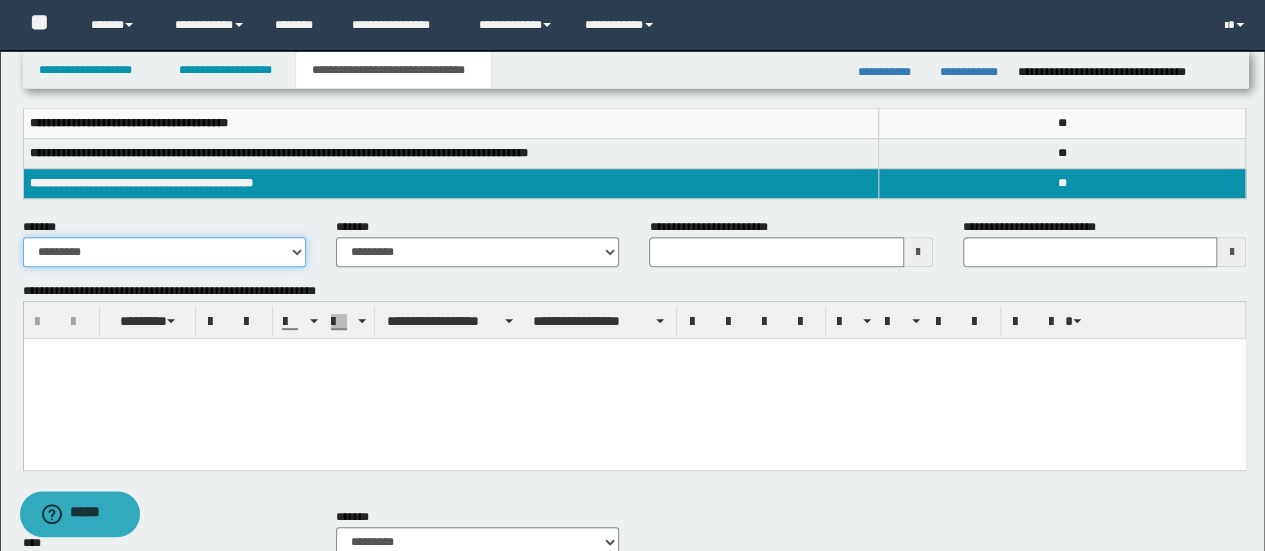 click on "**********" at bounding box center (164, 252) 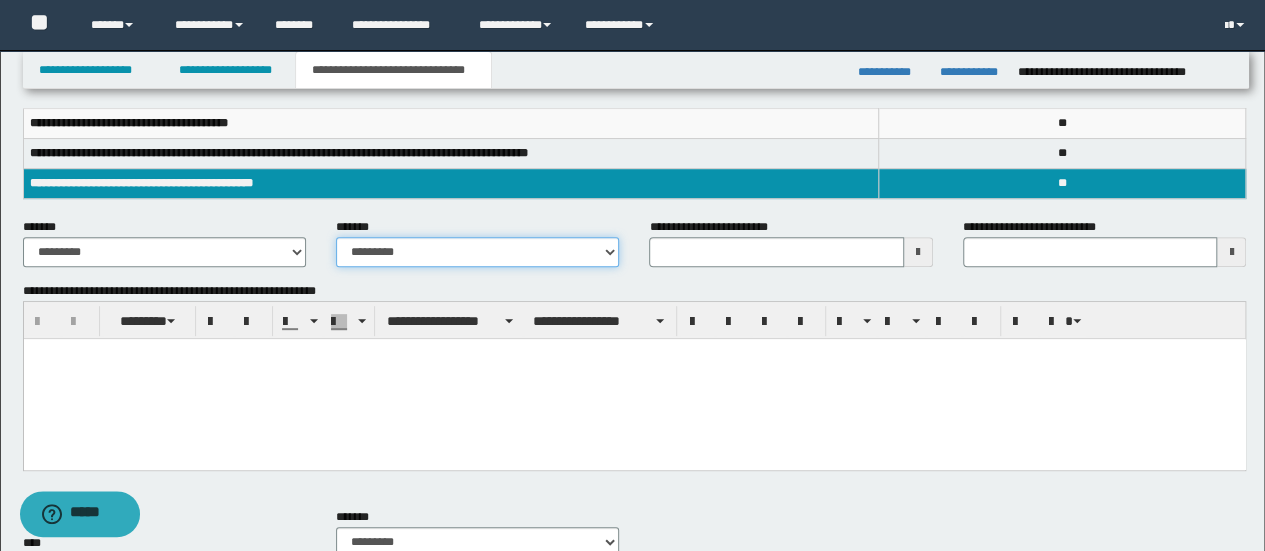 click on "**********" at bounding box center [477, 252] 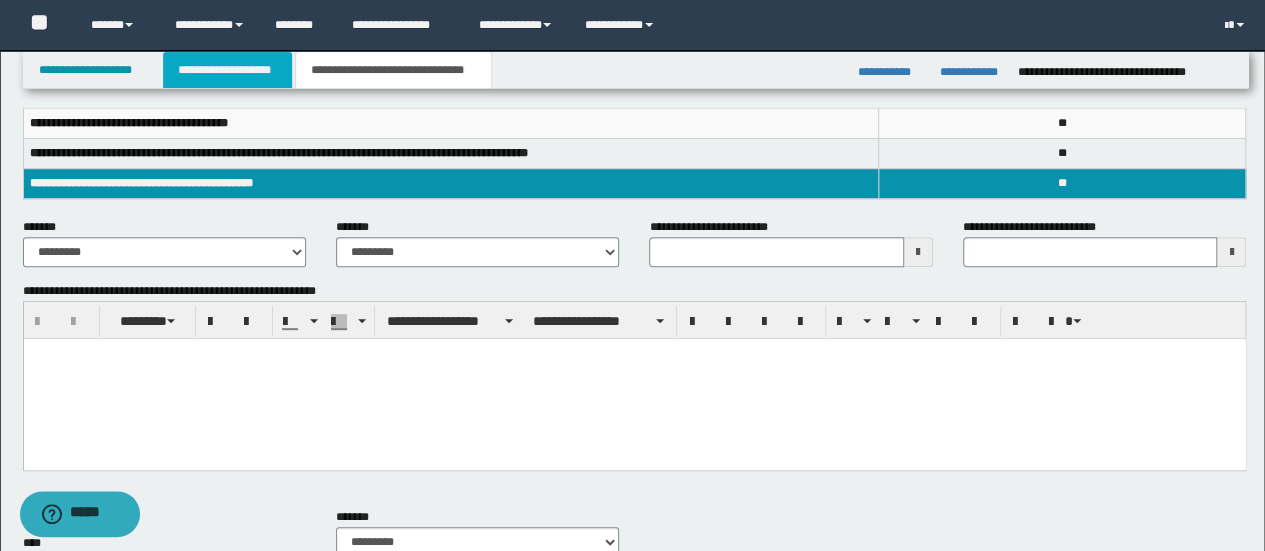 click on "**********" at bounding box center [227, 70] 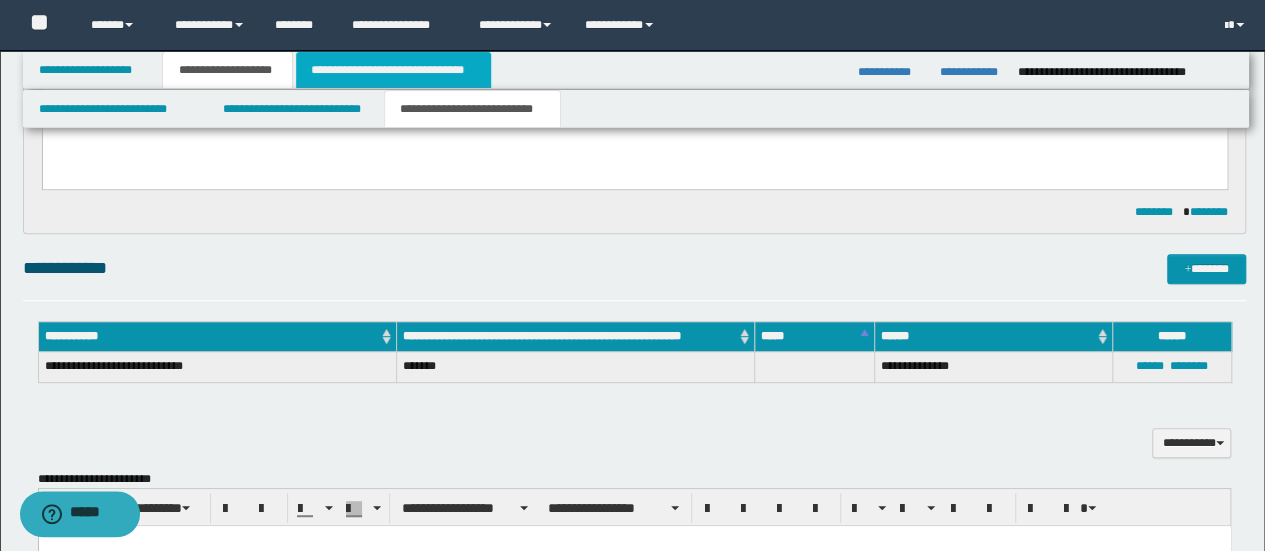click on "**********" at bounding box center [393, 70] 